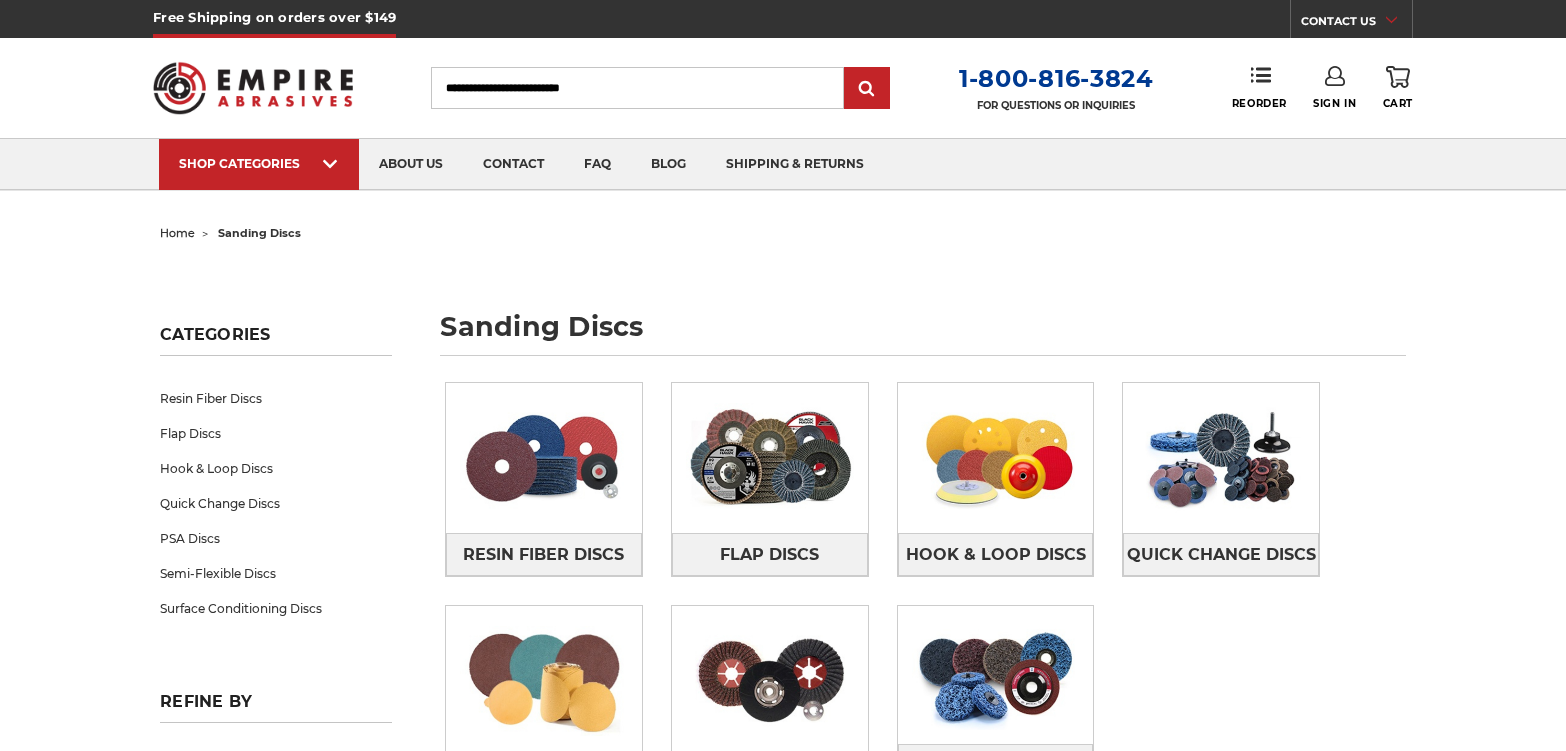 scroll, scrollTop: 0, scrollLeft: 0, axis: both 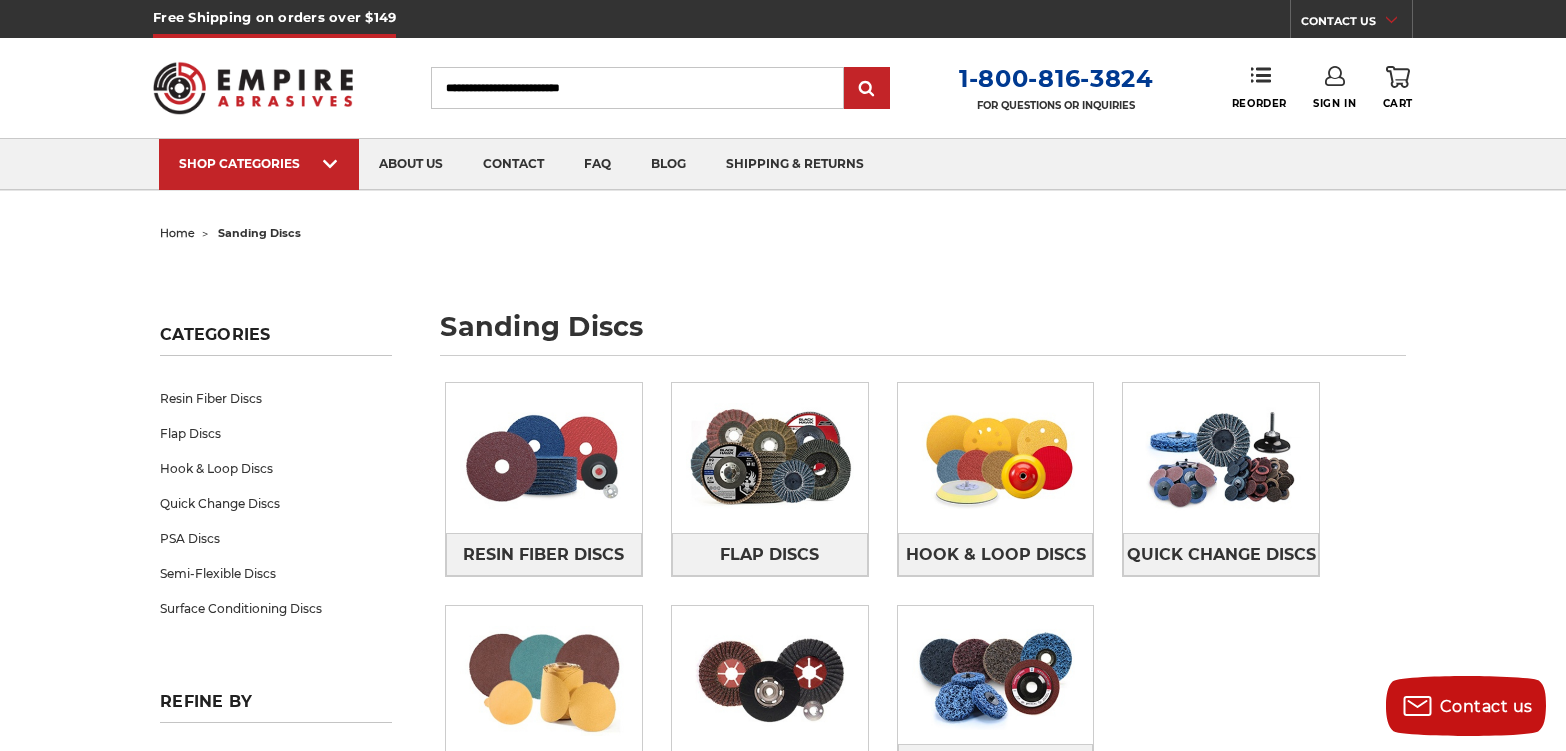 click on "Search" at bounding box center [637, 88] 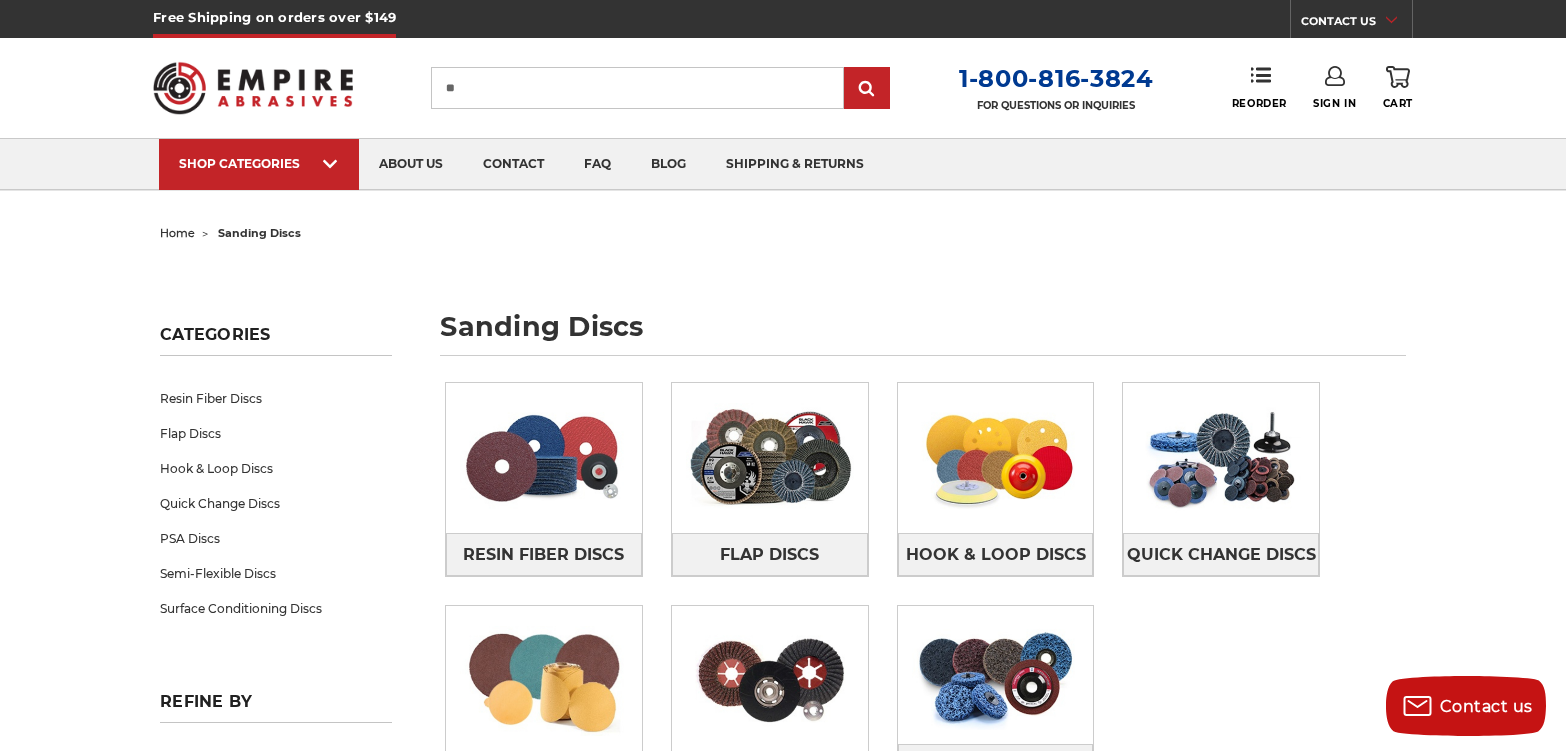 type on "*" 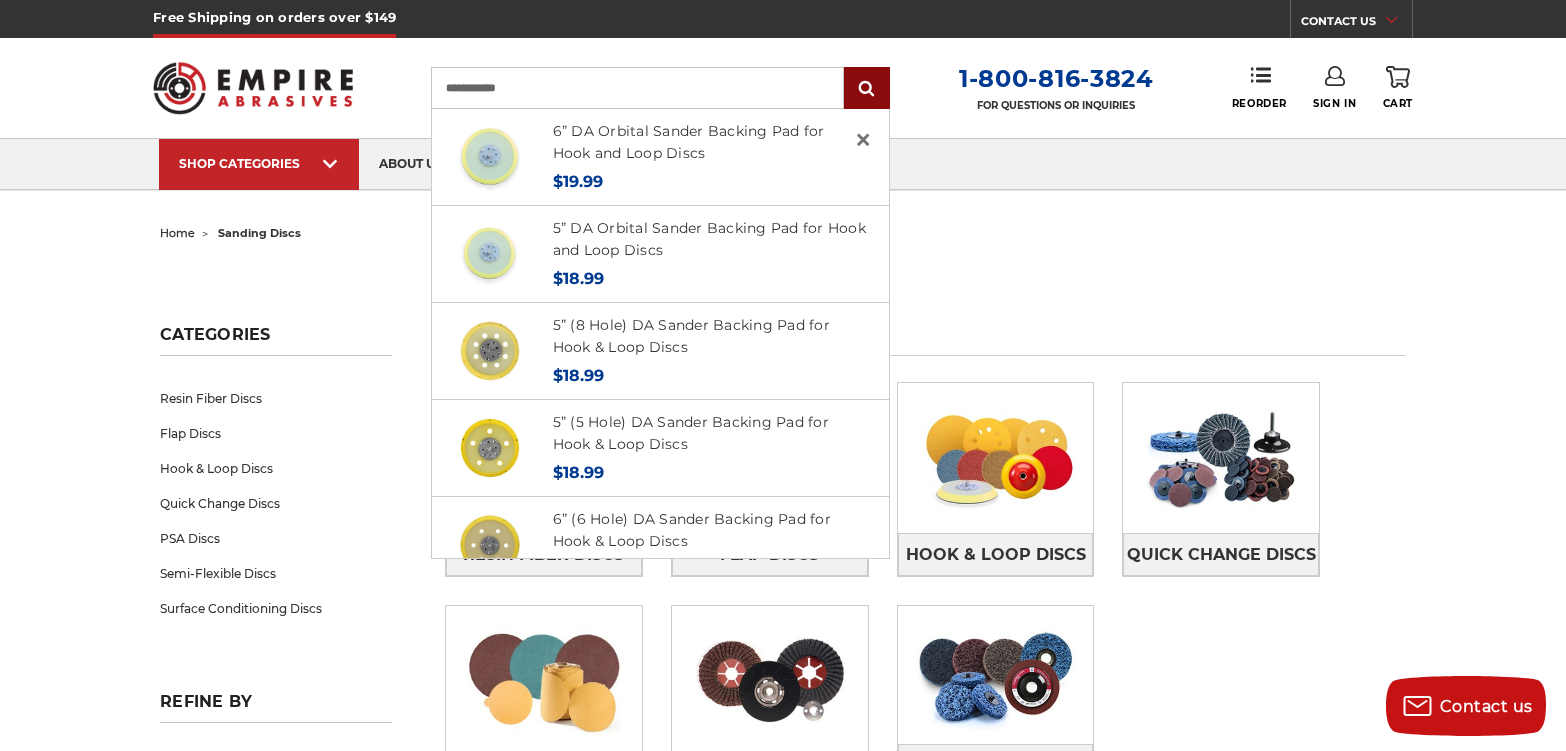 type on "**********" 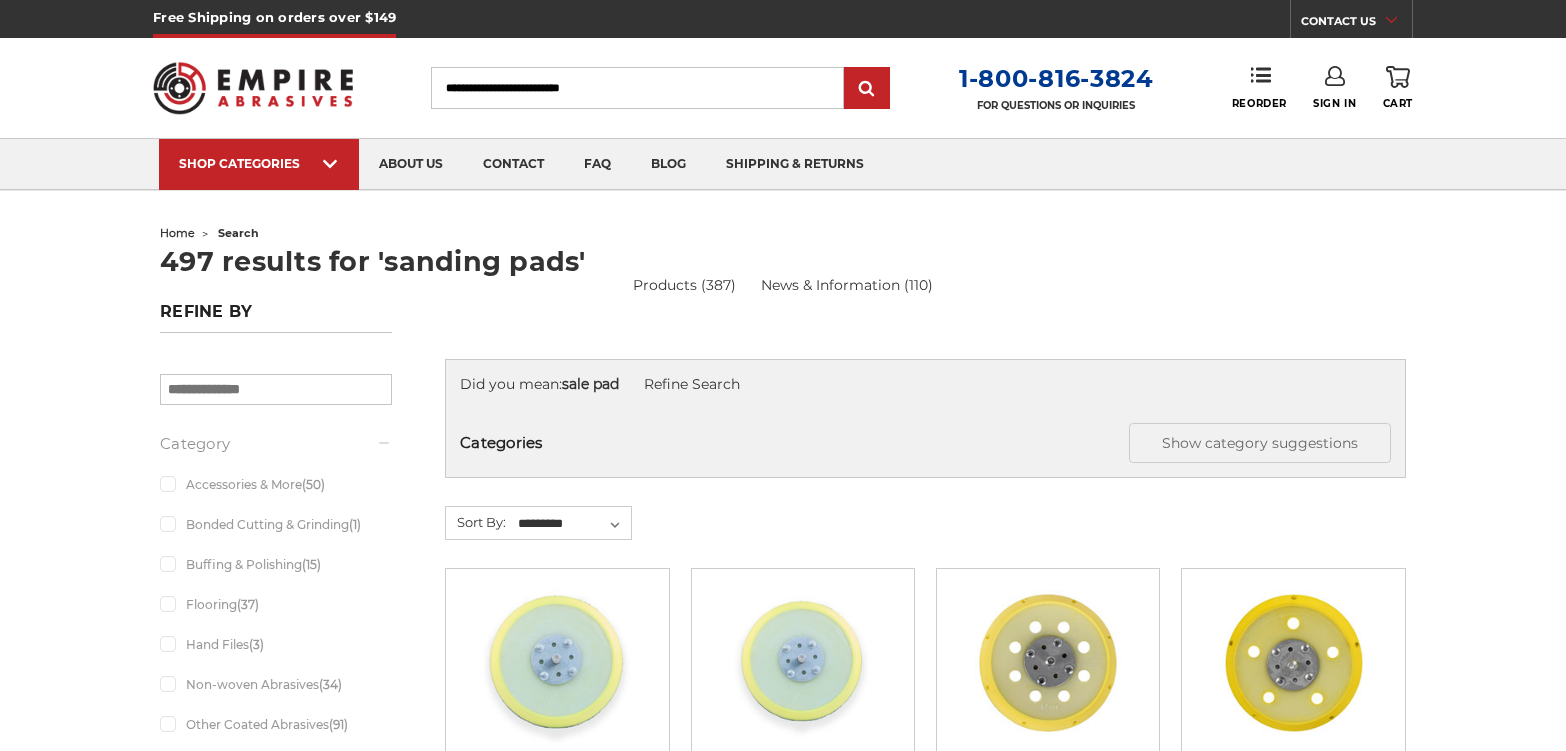 scroll, scrollTop: 0, scrollLeft: 0, axis: both 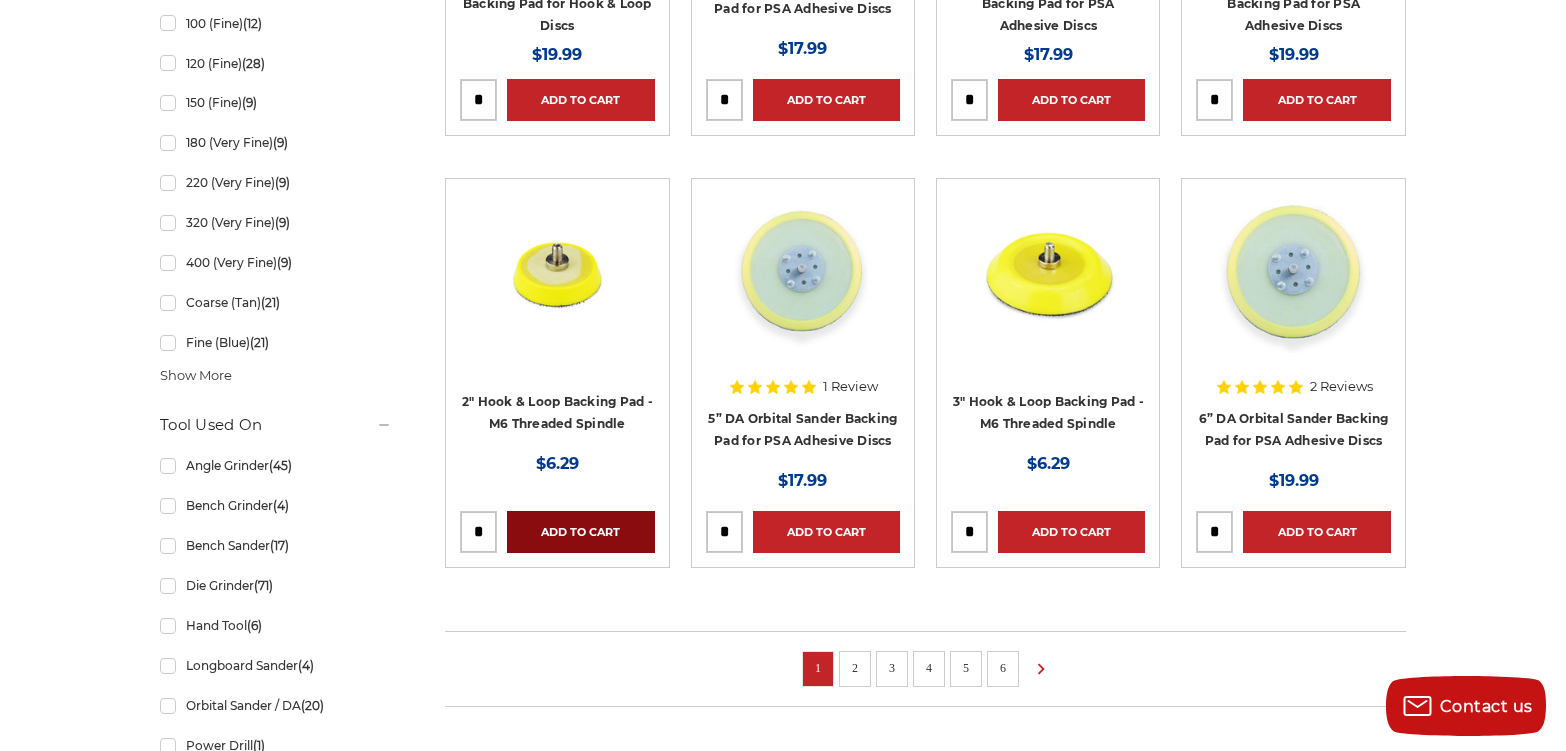 click on "Add to Cart" at bounding box center (580, 532) 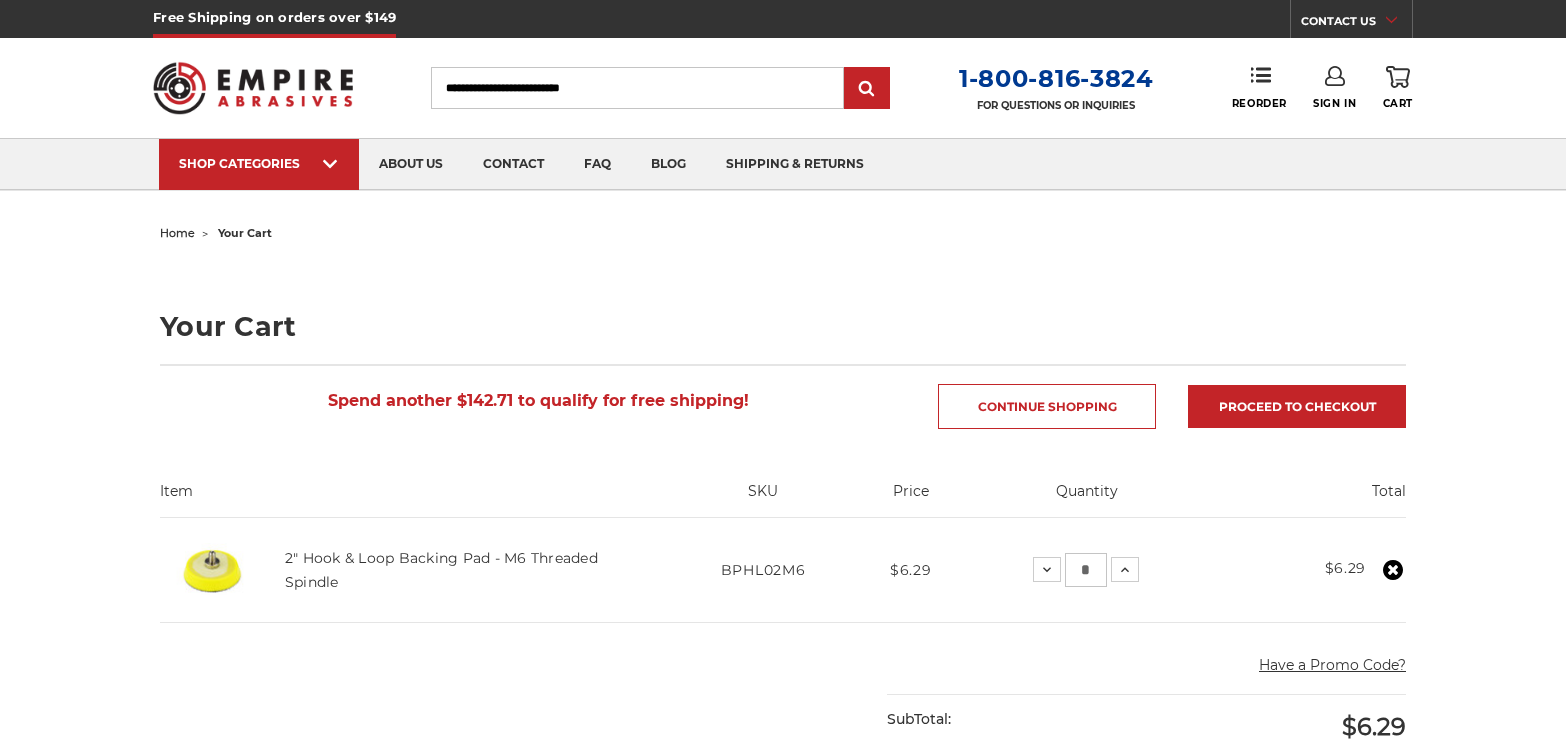 scroll, scrollTop: 0, scrollLeft: 0, axis: both 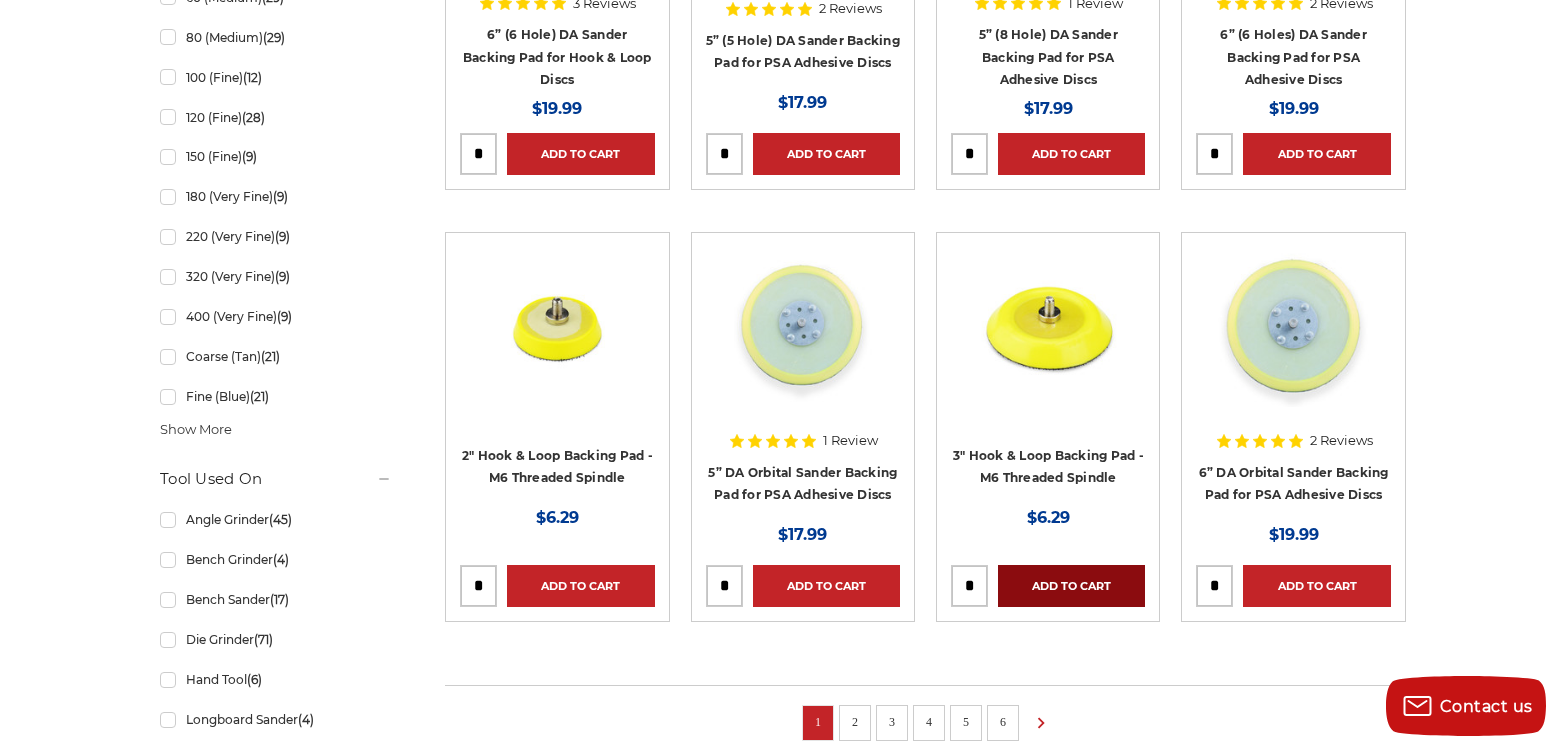 click on "Add to Cart" at bounding box center [1071, 586] 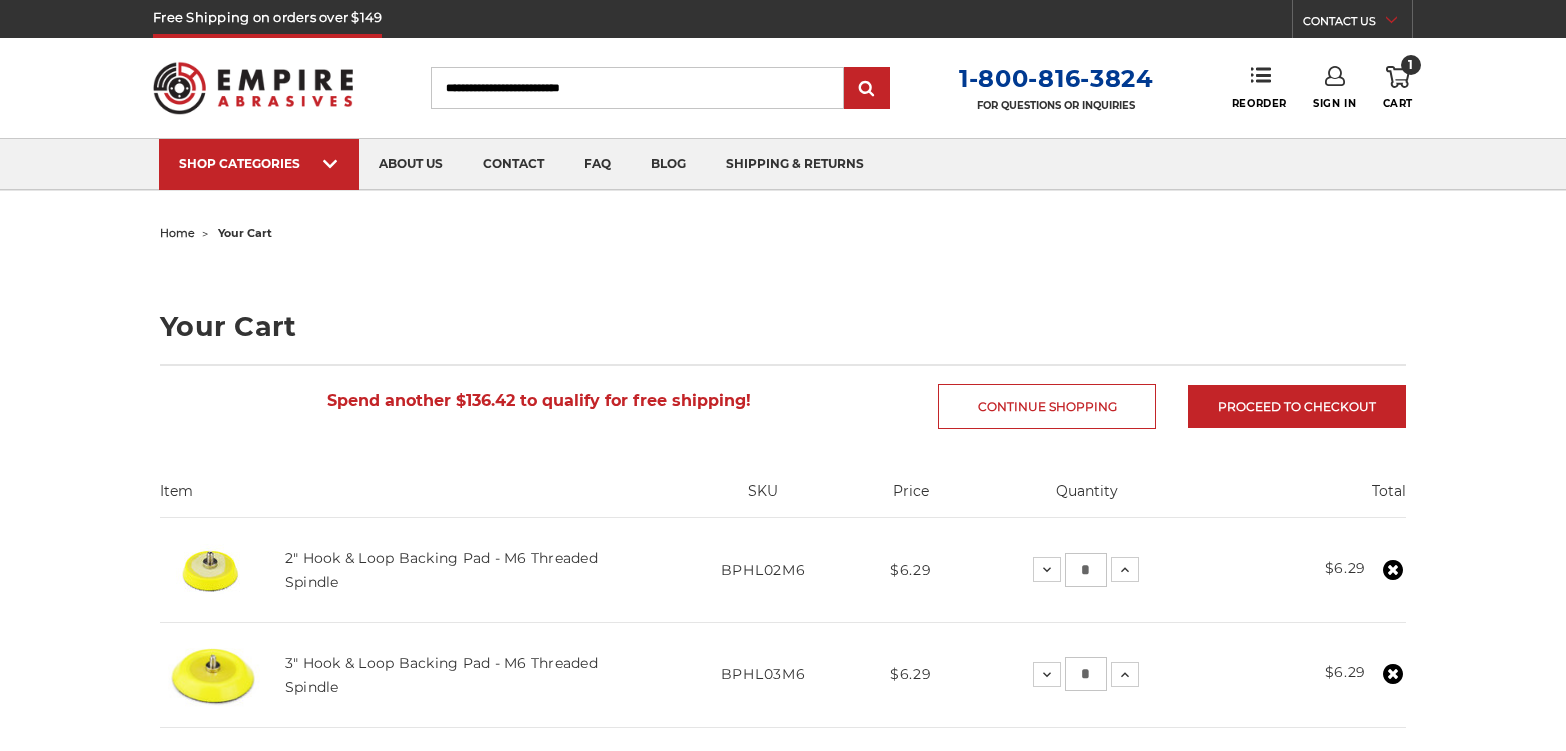 scroll, scrollTop: 0, scrollLeft: 0, axis: both 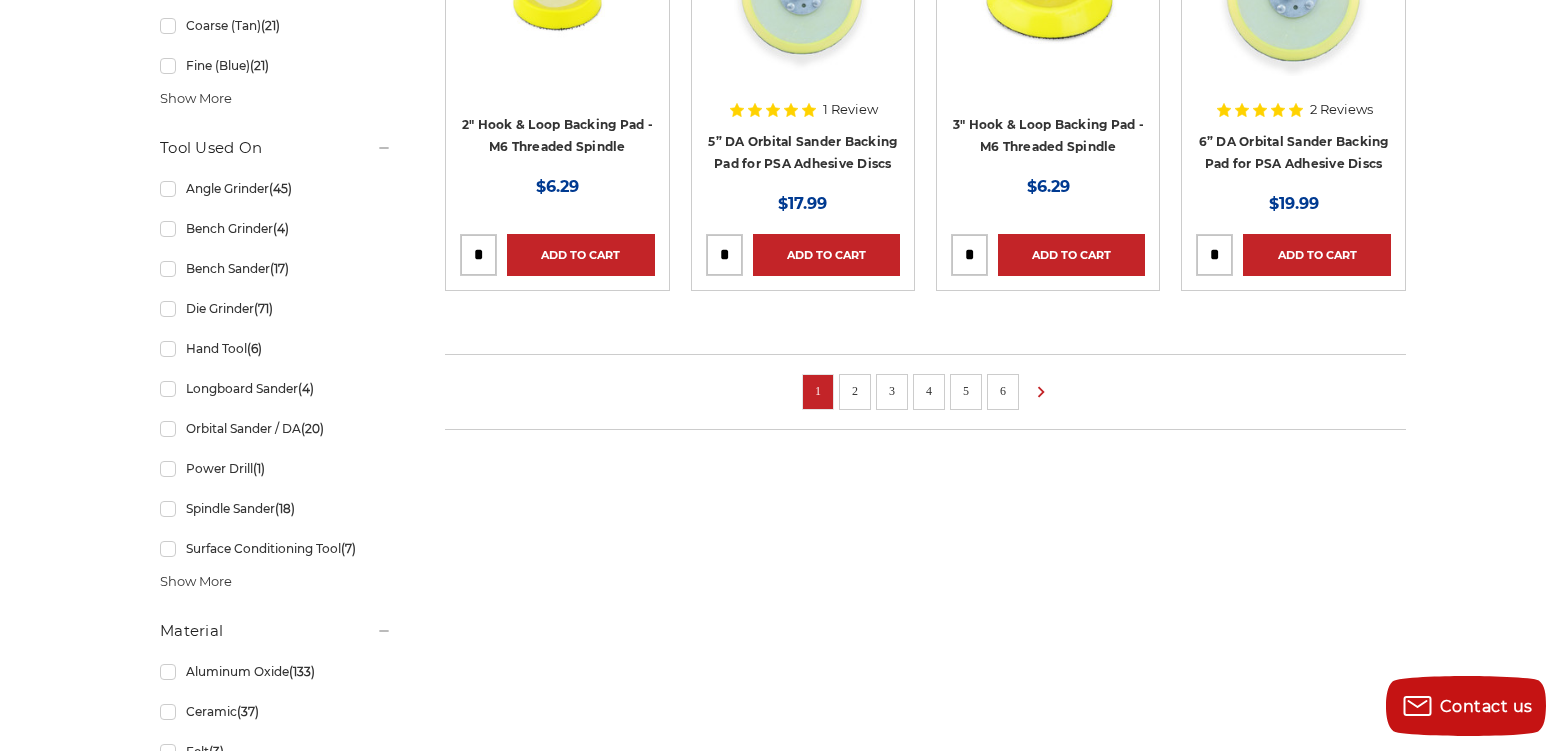 click on "2" at bounding box center (855, 391) 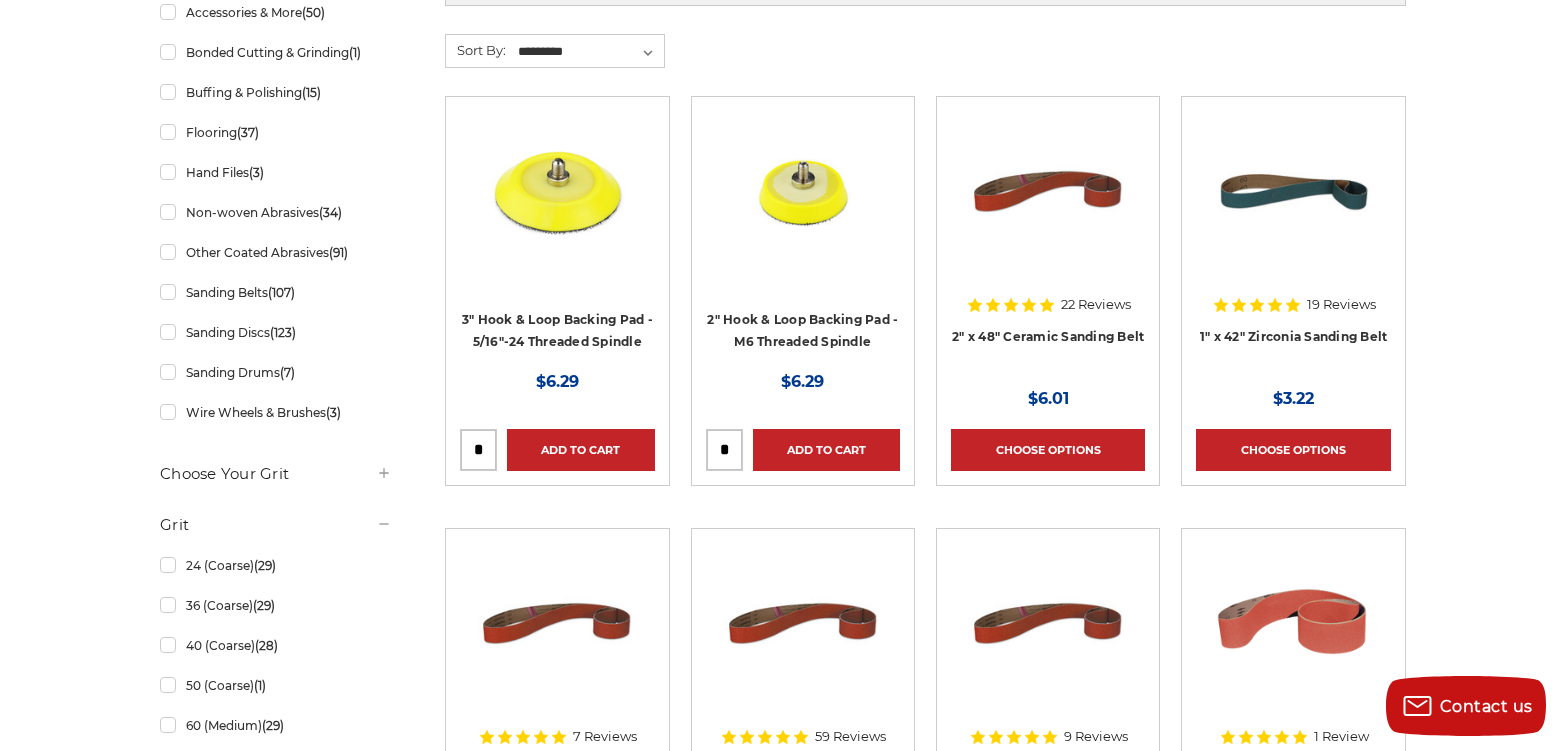 scroll, scrollTop: 0, scrollLeft: 0, axis: both 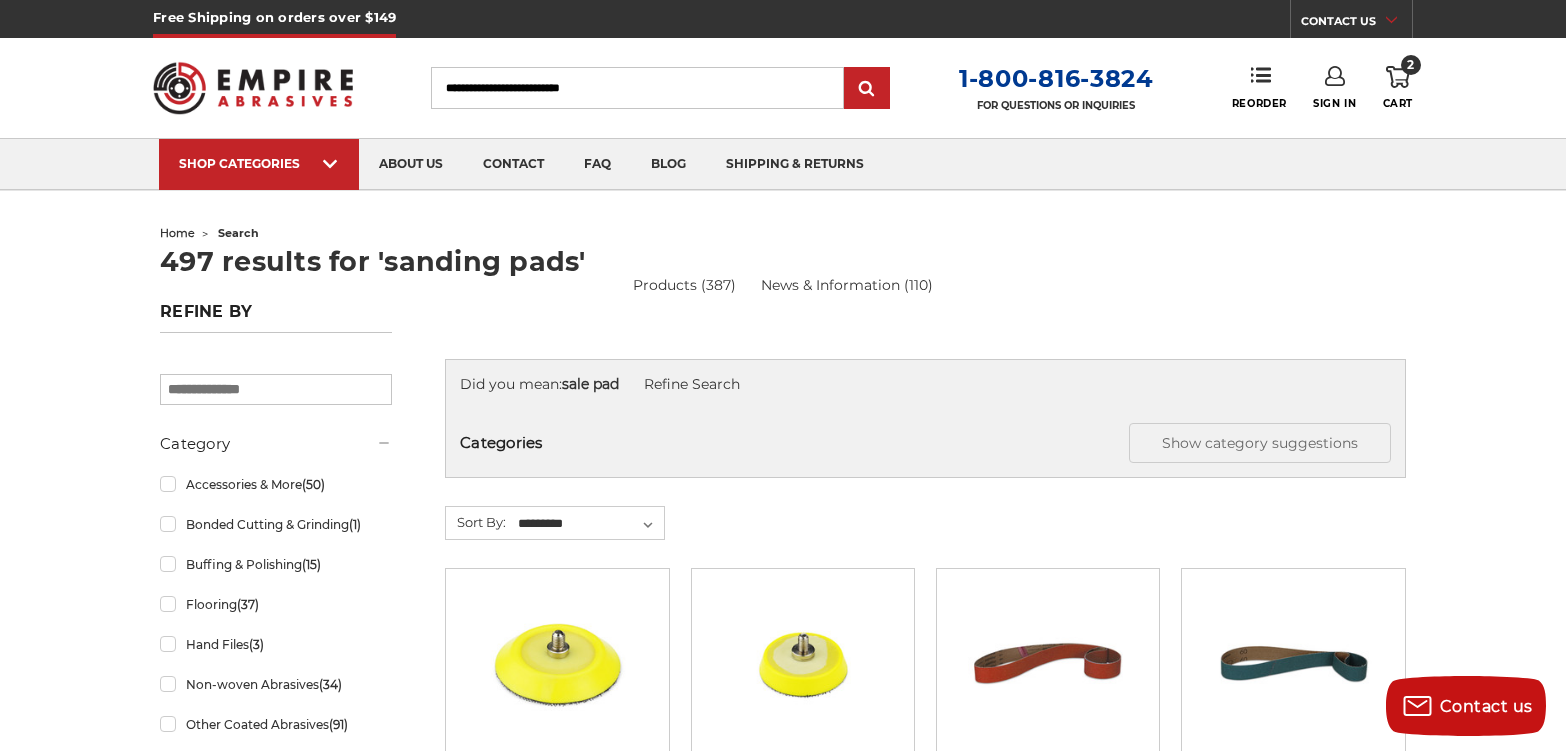 click 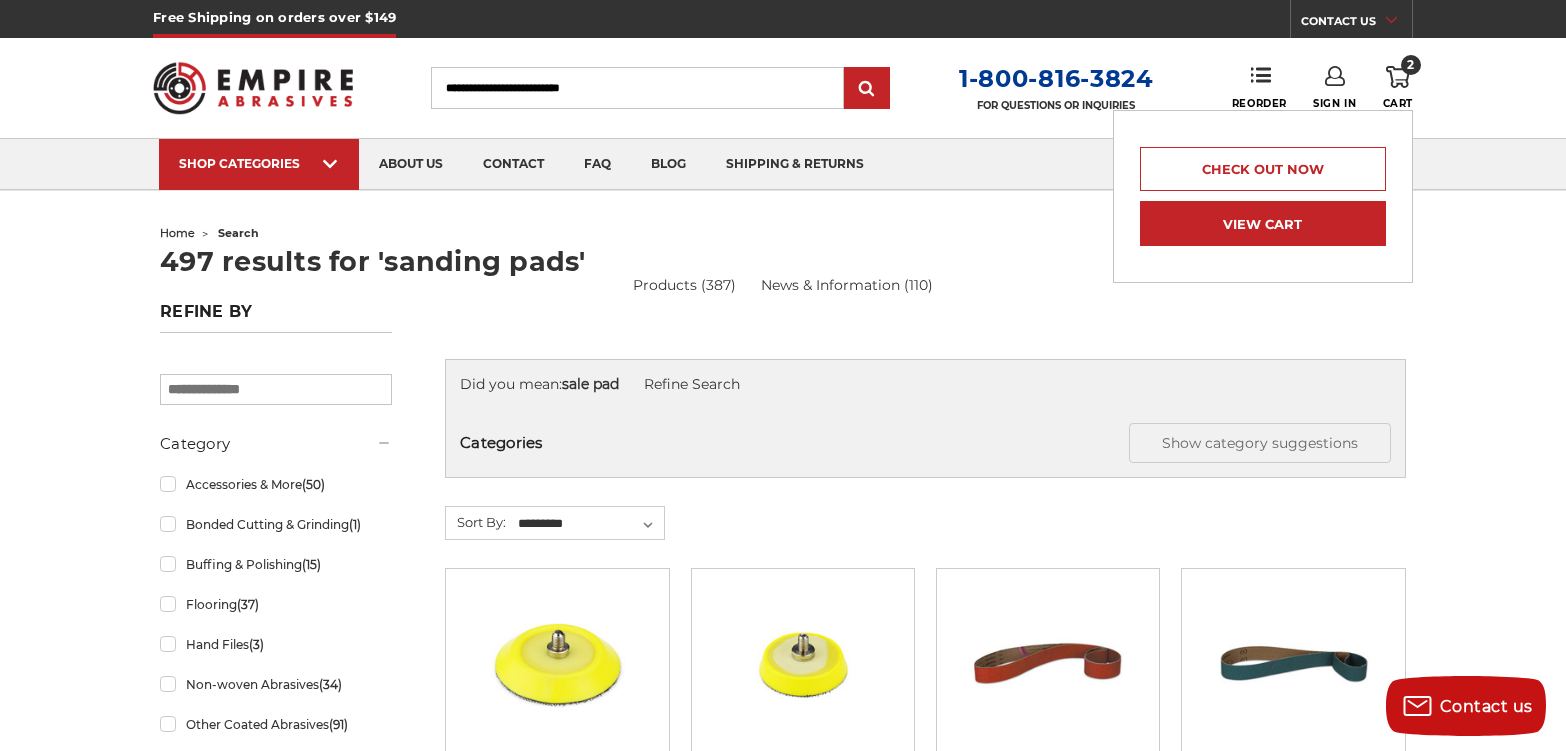 click on "View Cart" at bounding box center (1263, 223) 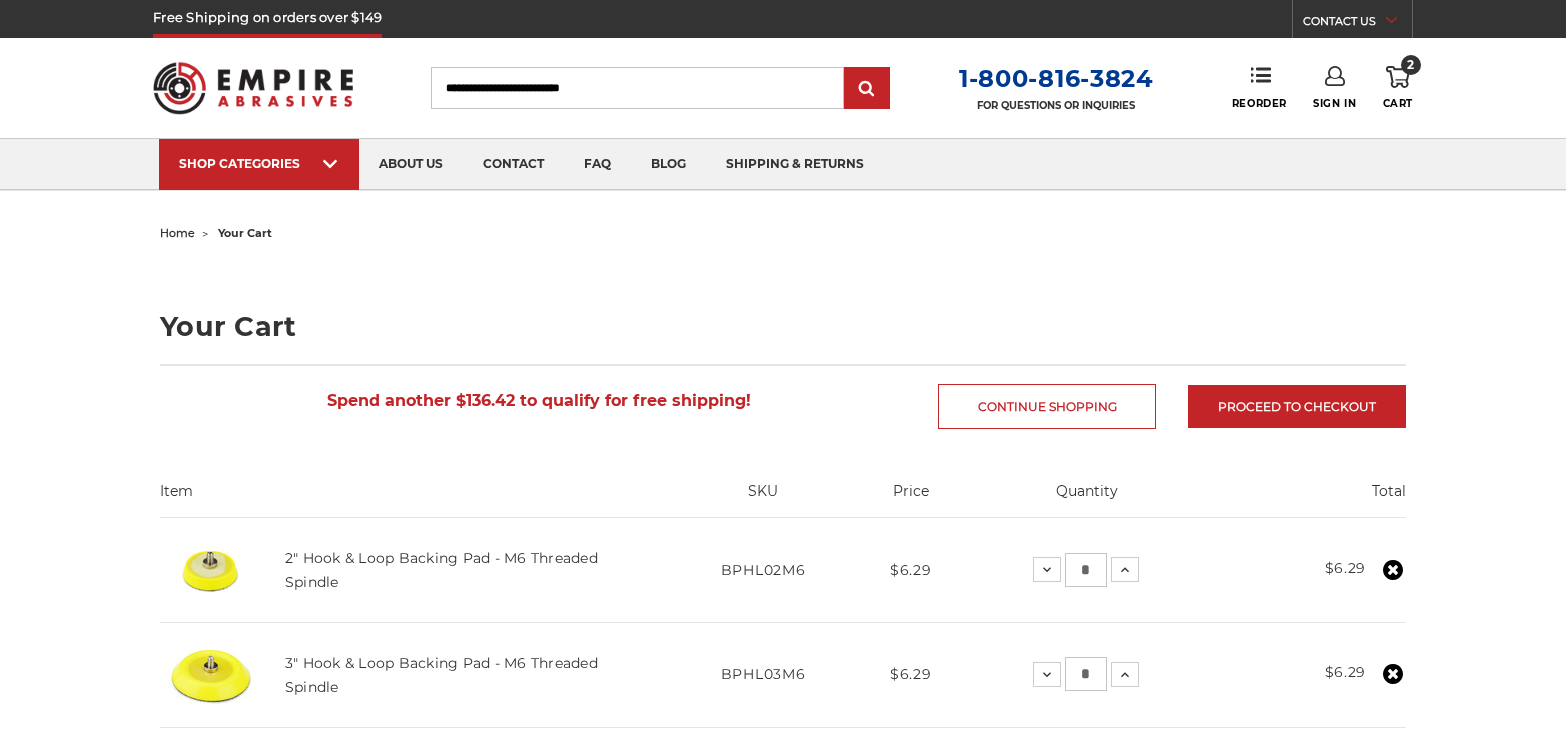 scroll, scrollTop: 0, scrollLeft: 0, axis: both 